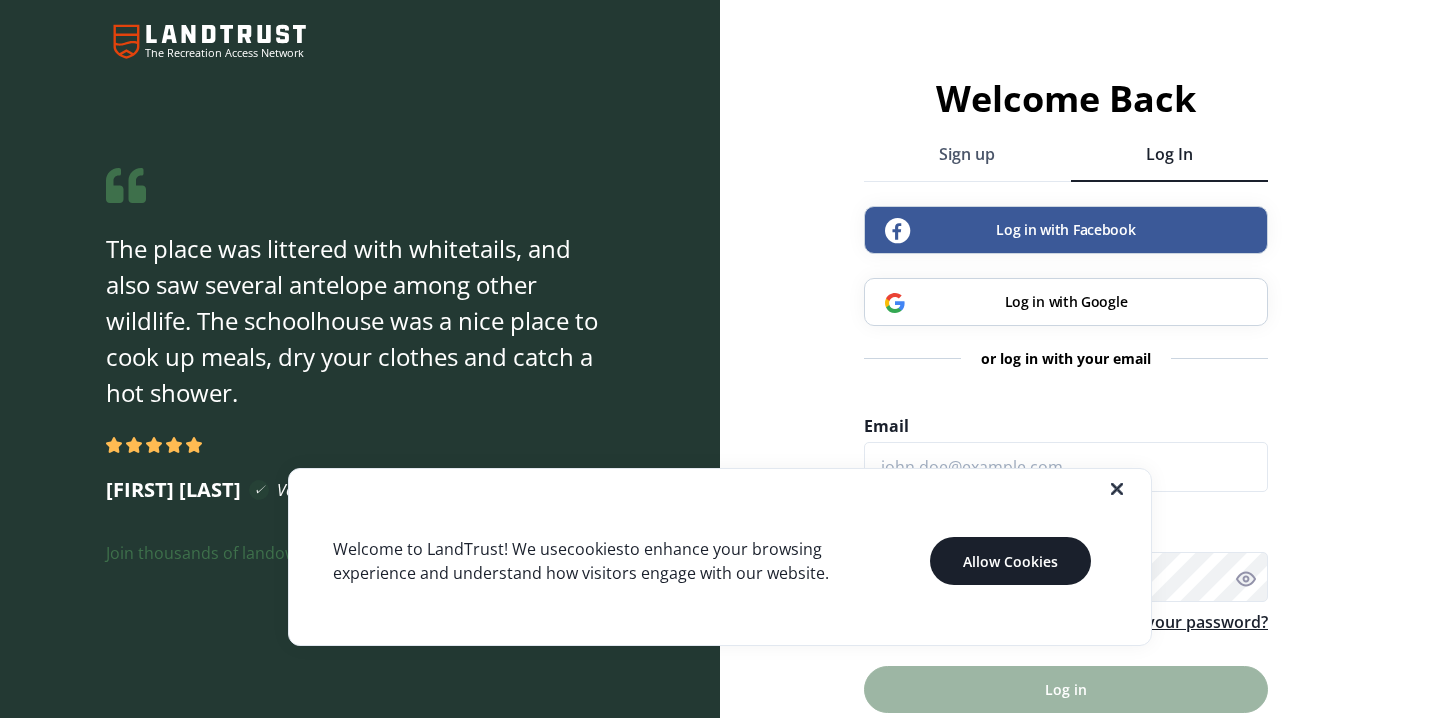 scroll, scrollTop: 0, scrollLeft: 0, axis: both 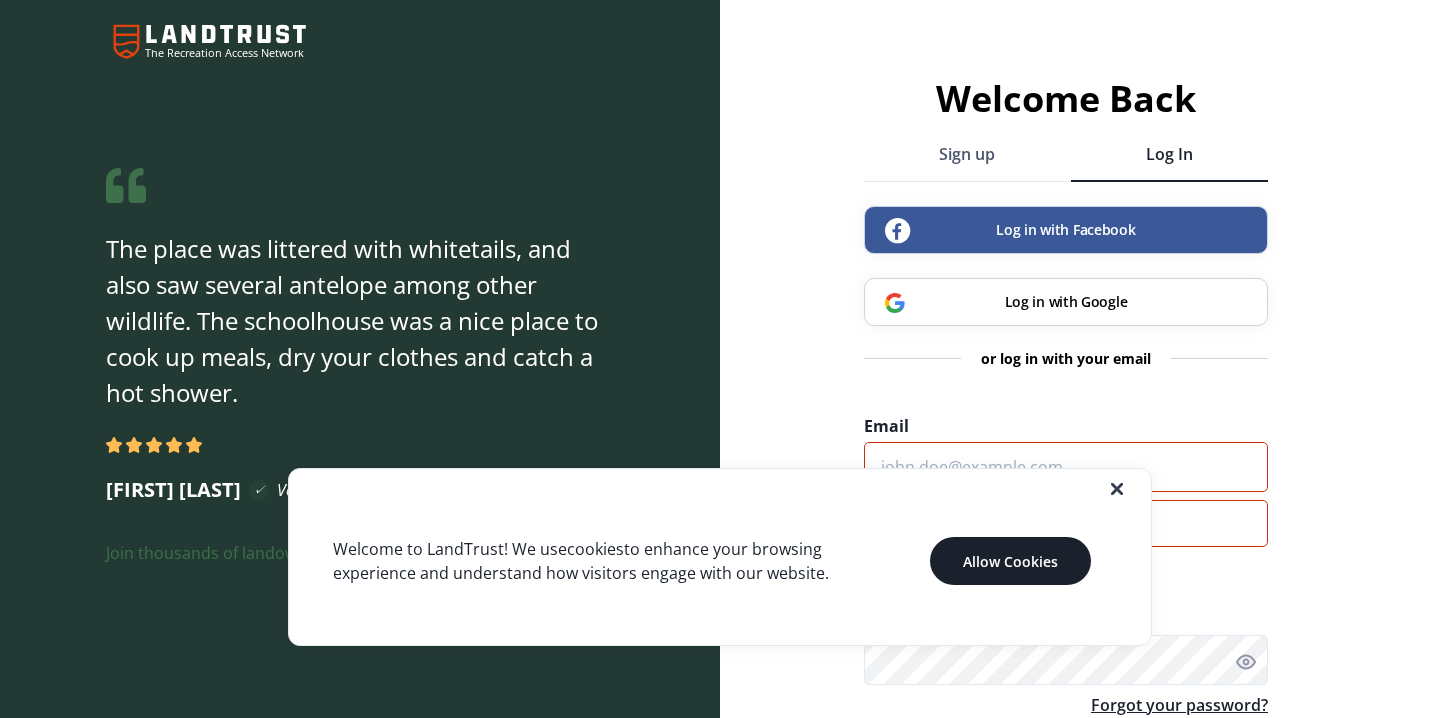 click 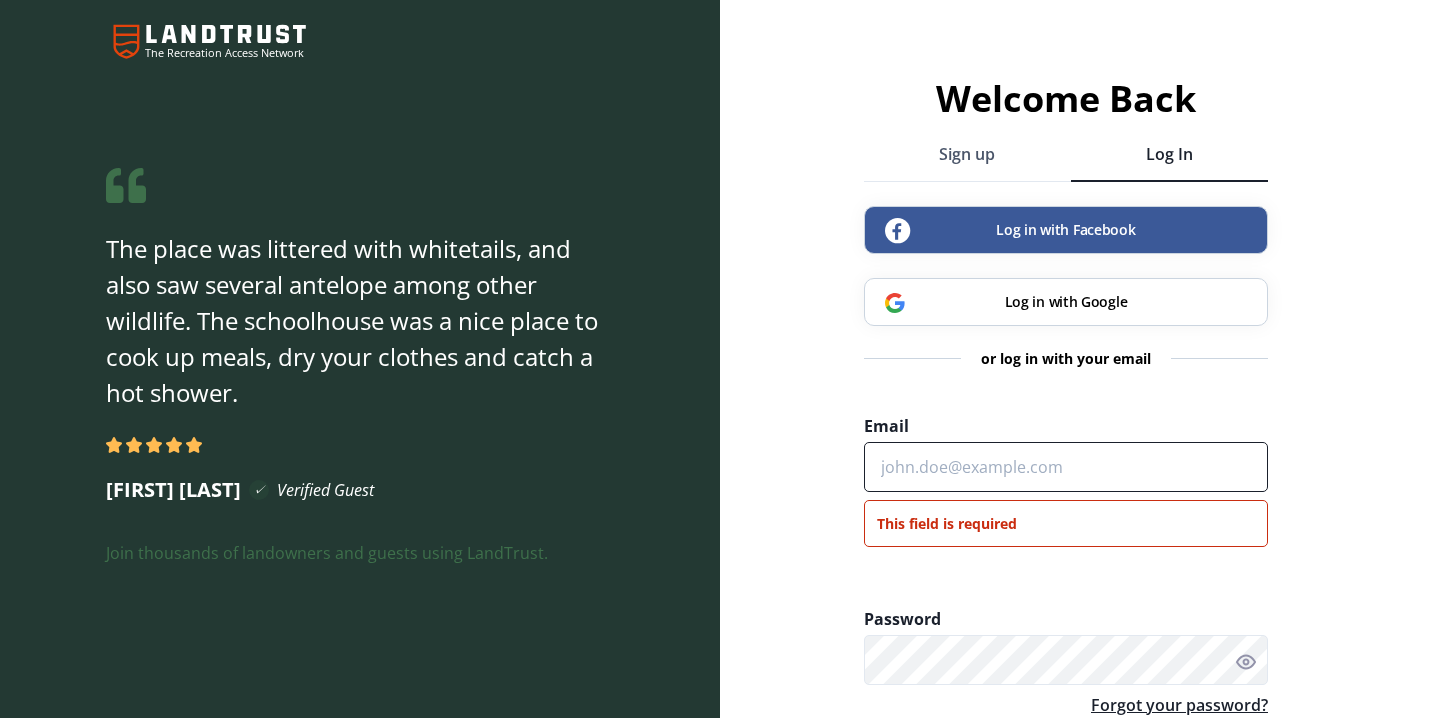click on "Email" at bounding box center [1066, 467] 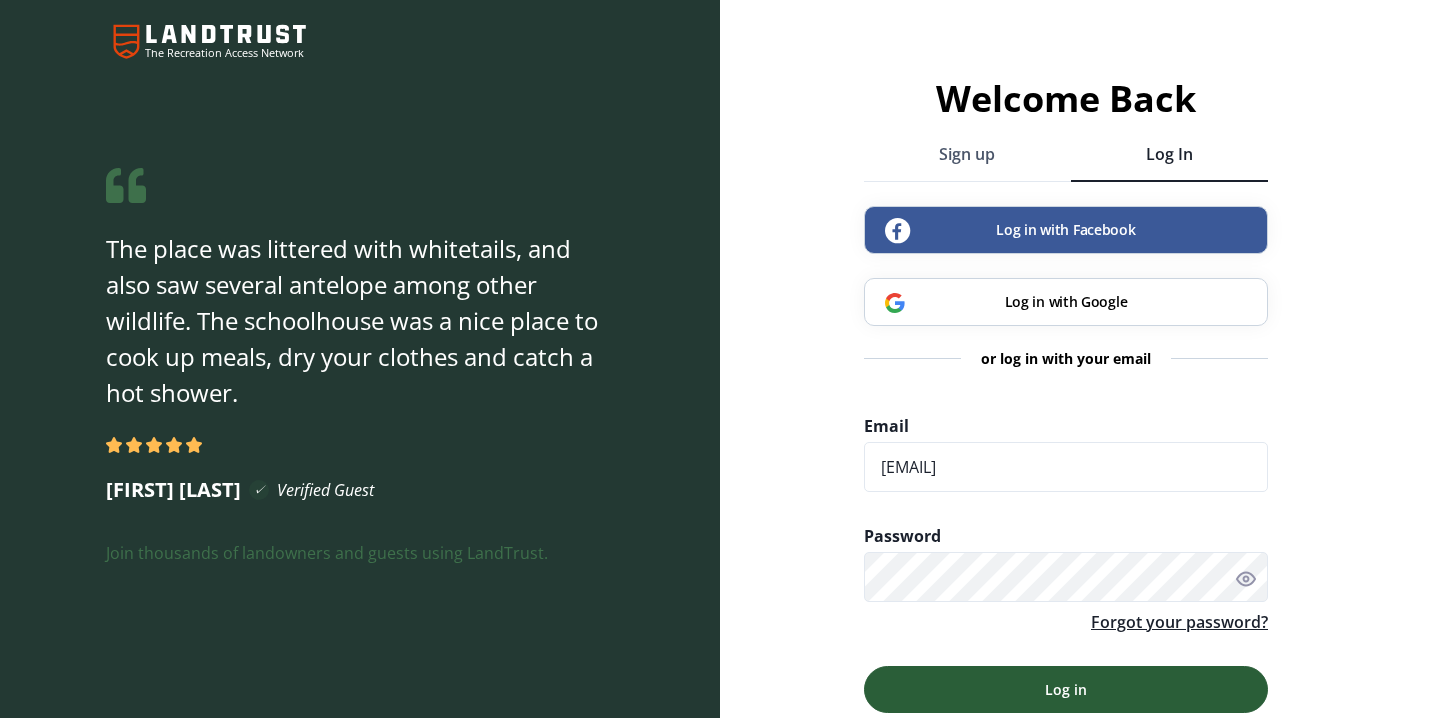 click on "Log in" at bounding box center (1066, 689) 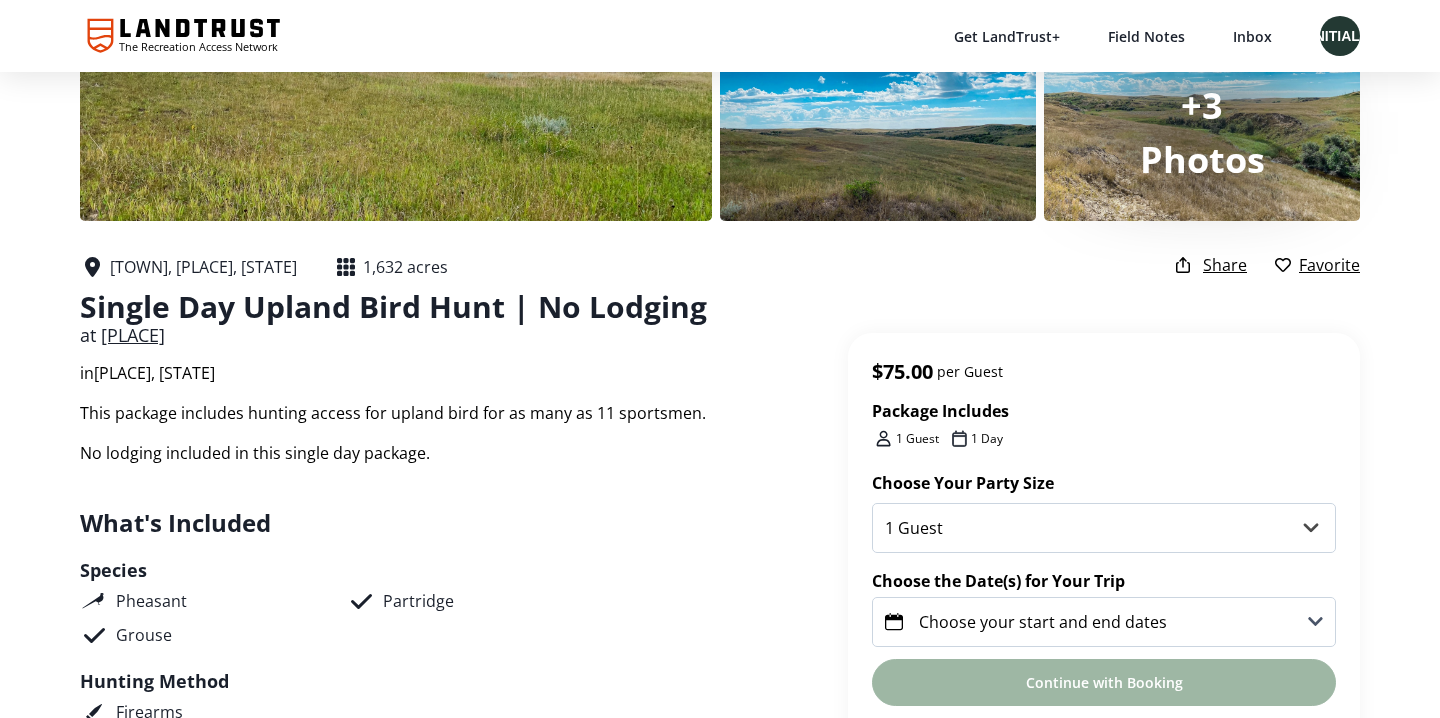 scroll, scrollTop: 294, scrollLeft: 0, axis: vertical 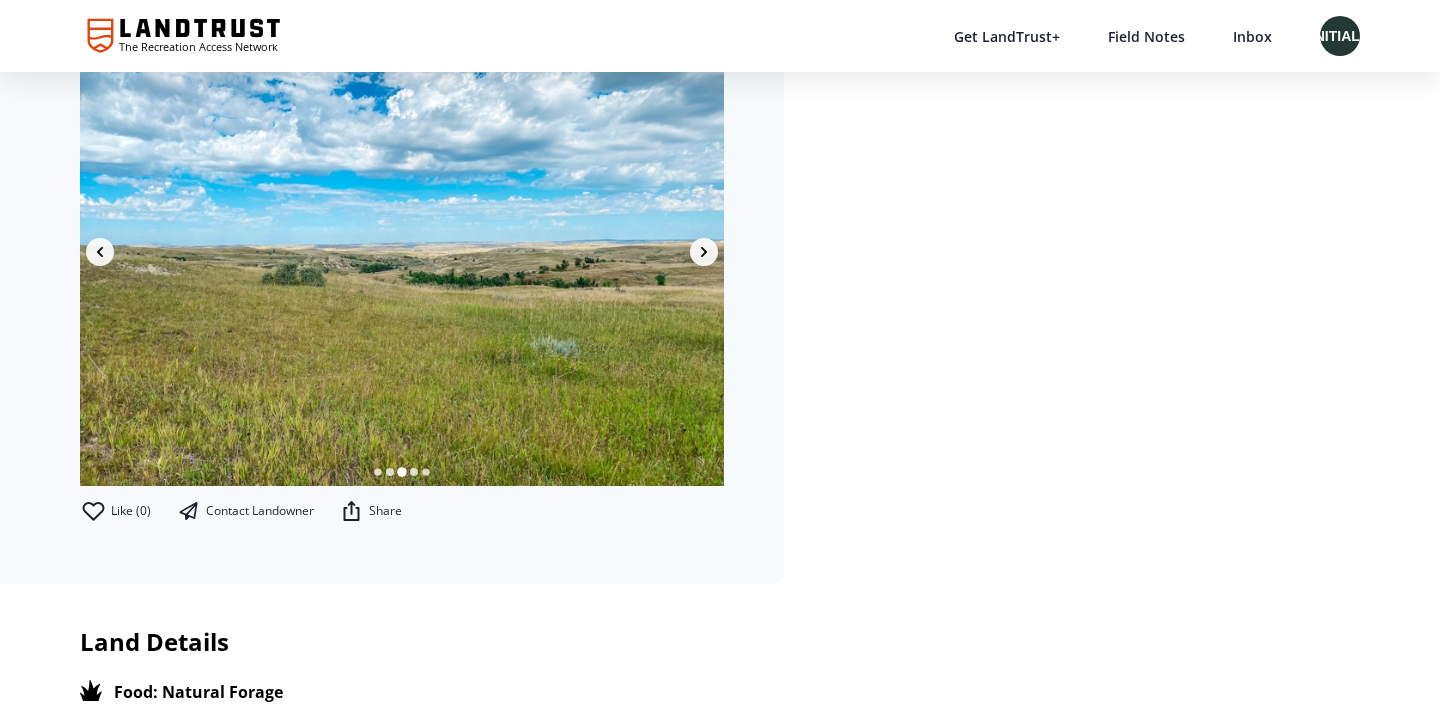 click at bounding box center [402, 262] 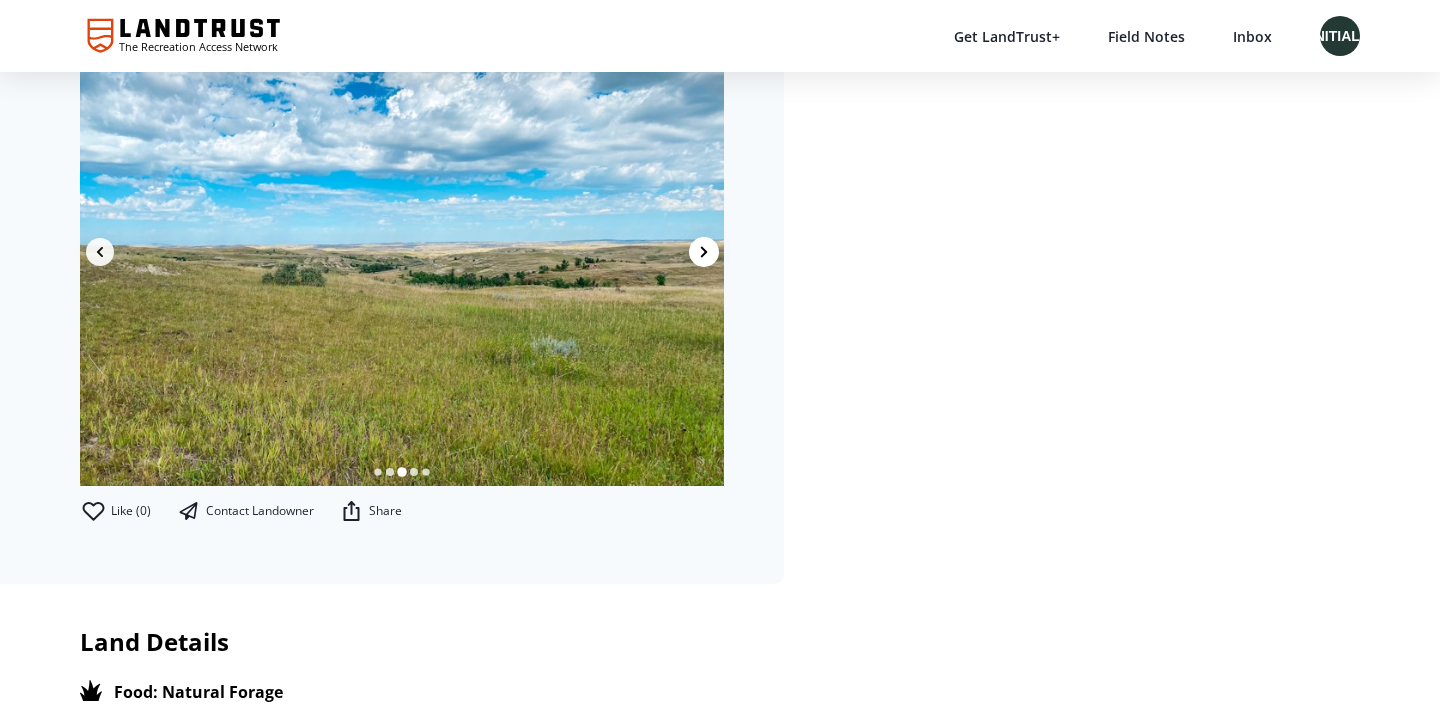 click 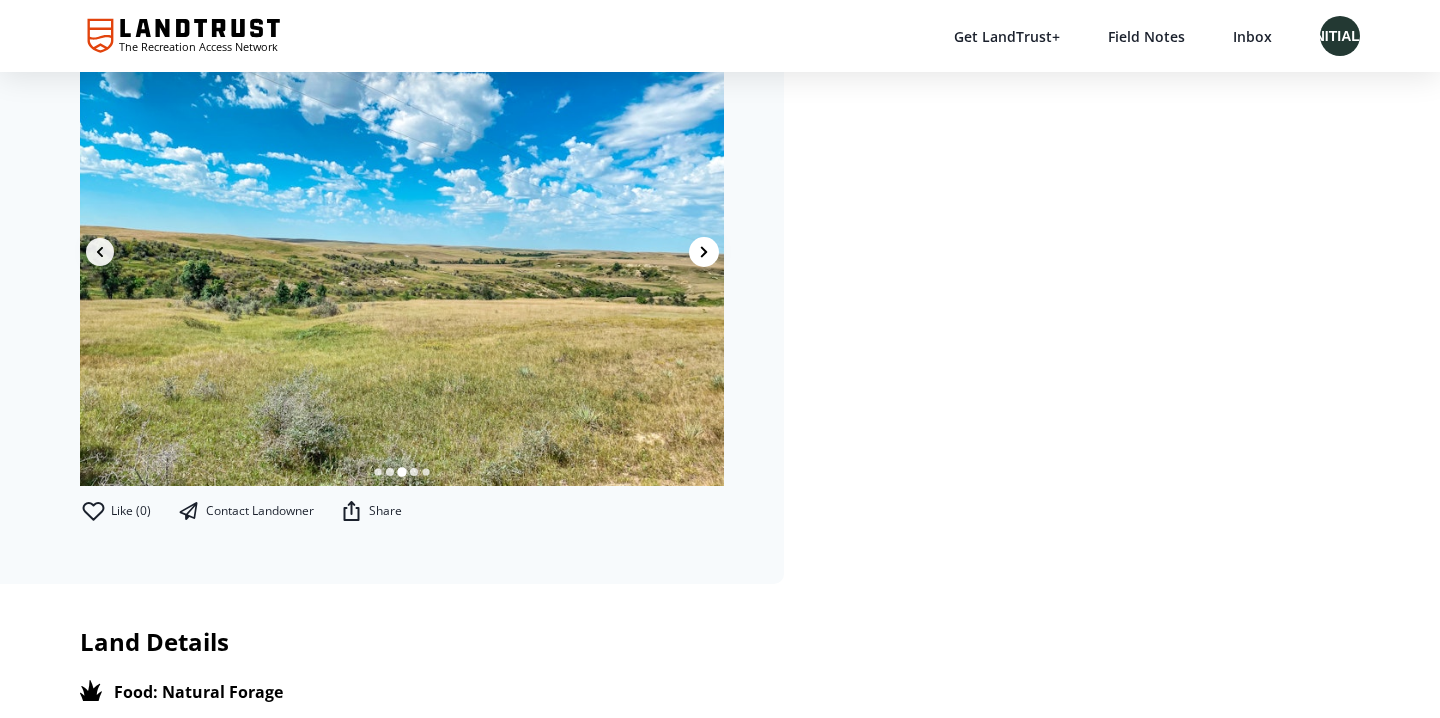 click 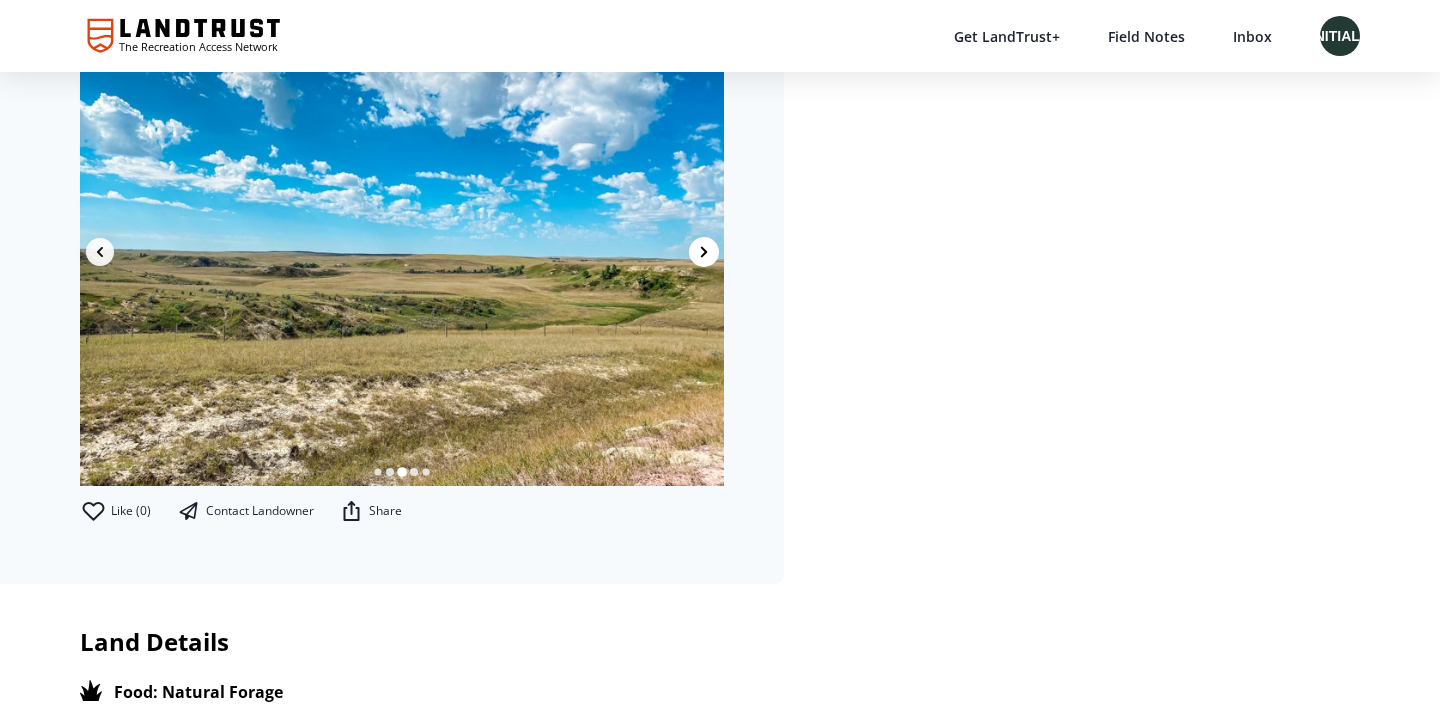 click 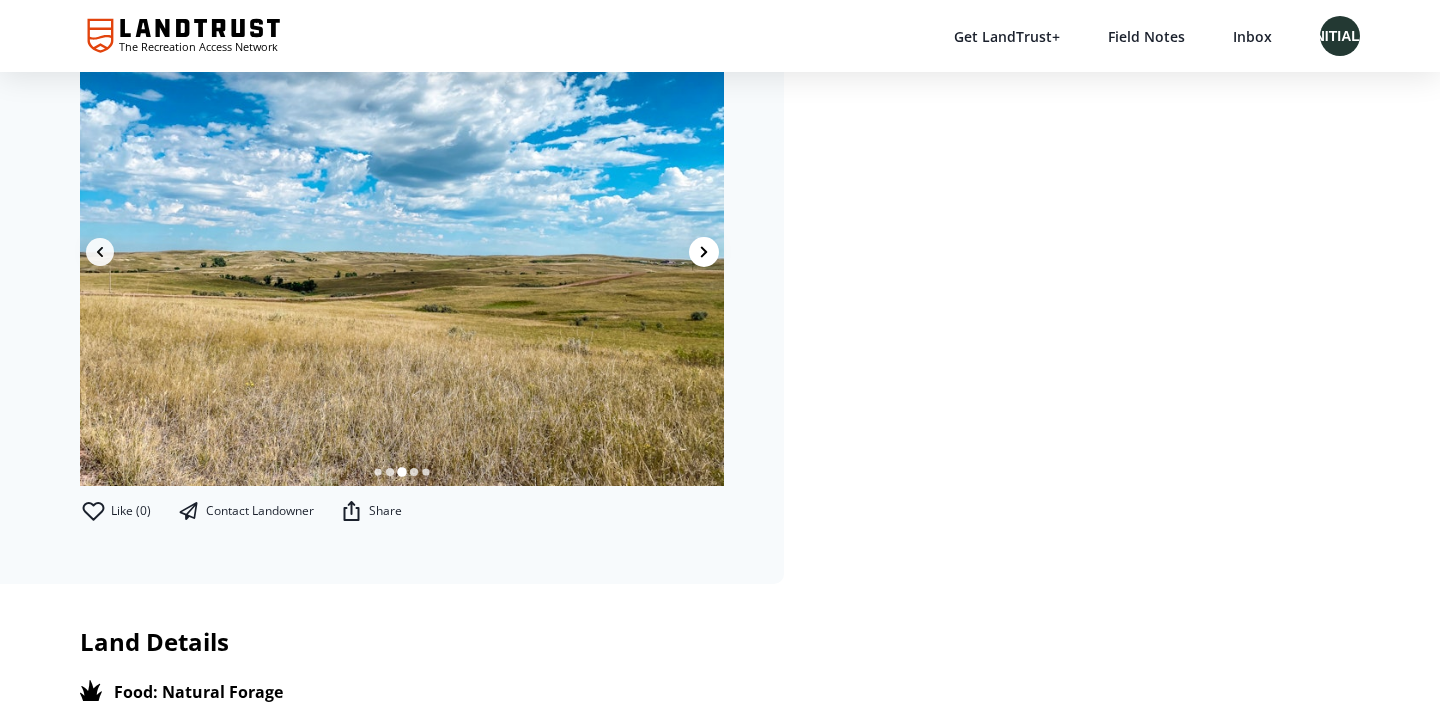 click 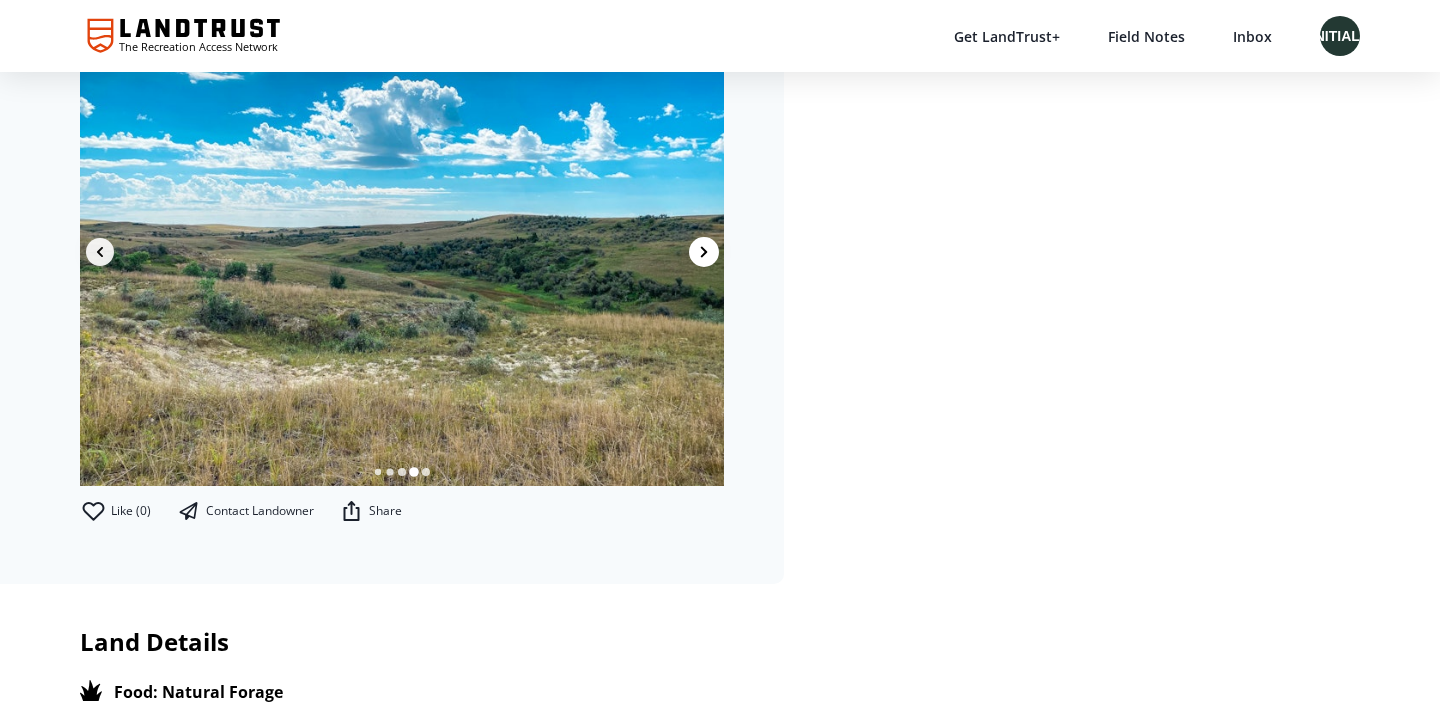 click 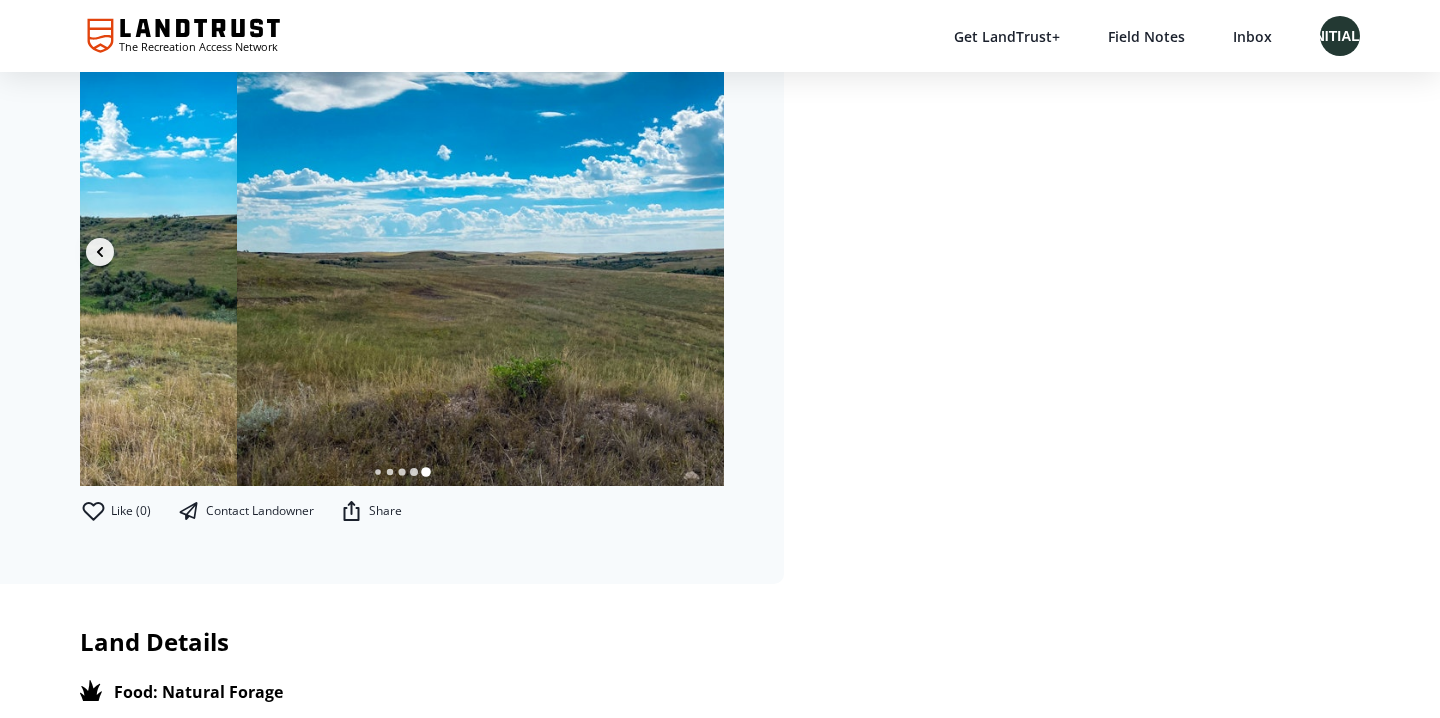 scroll, scrollTop: 0, scrollLeft: 4508, axis: horizontal 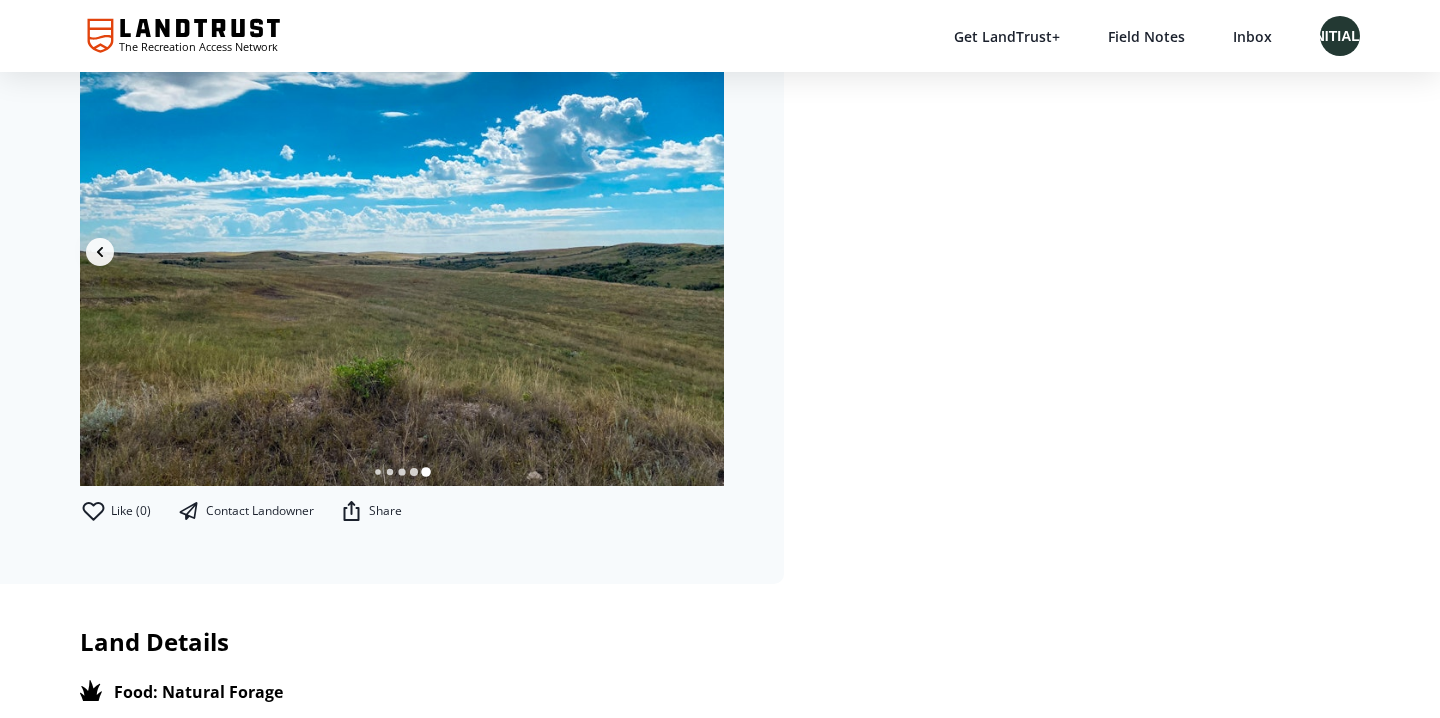 click at bounding box center [402, 262] 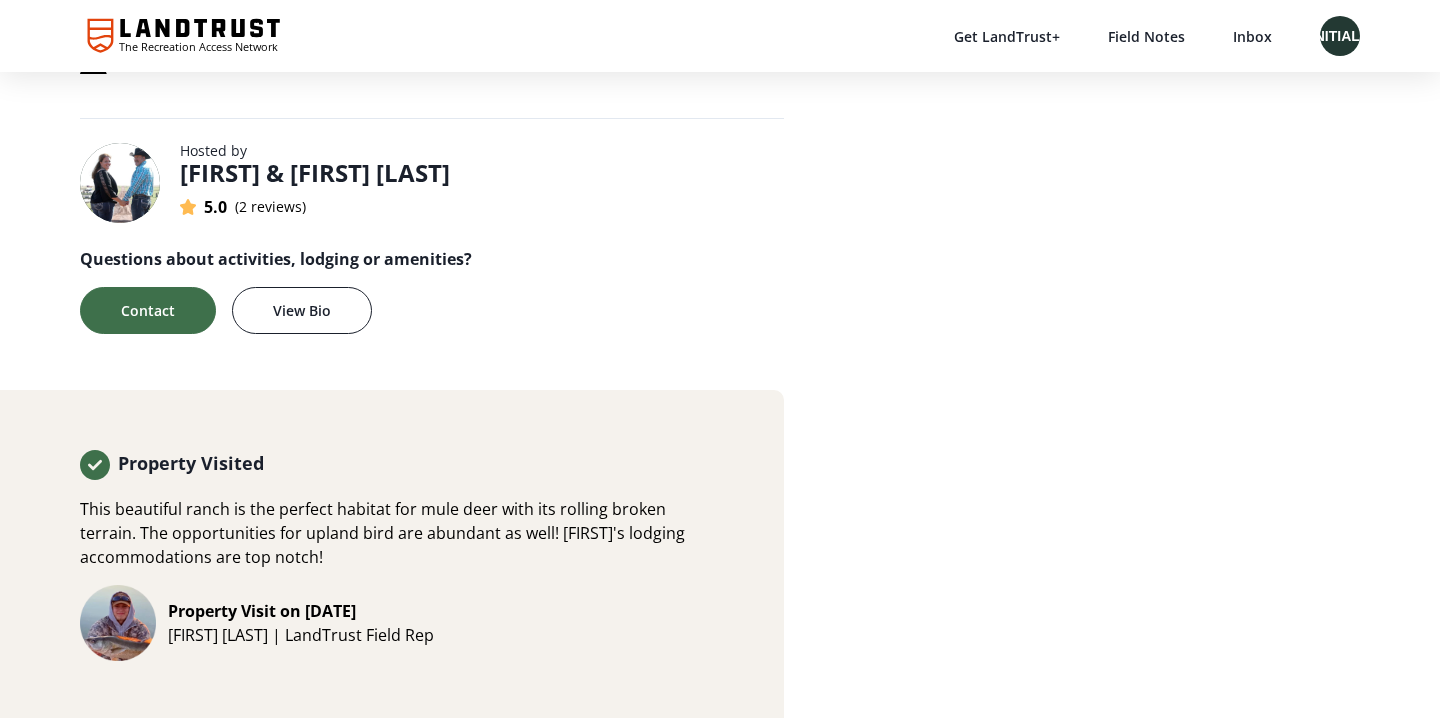 scroll, scrollTop: 2598, scrollLeft: 0, axis: vertical 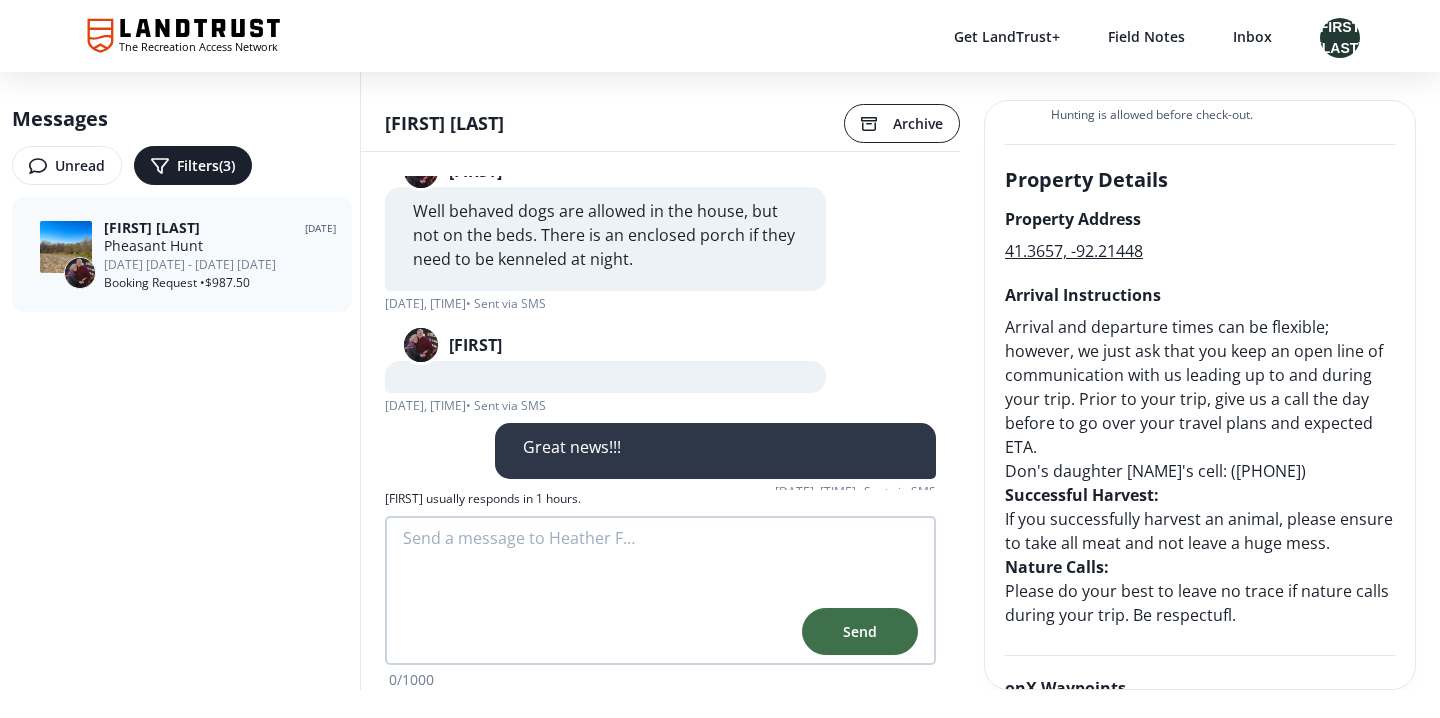 click on "41.3657, -92.21448" at bounding box center (1074, 251) 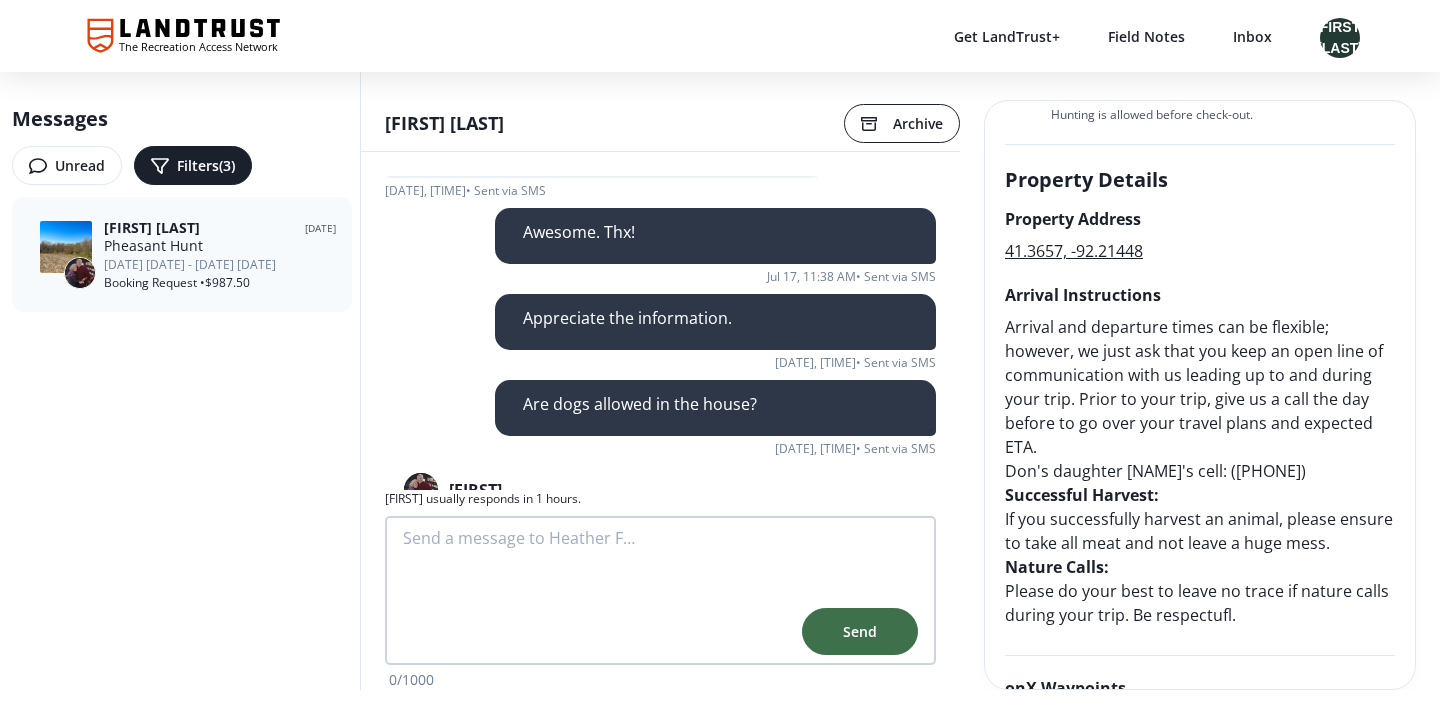 scroll, scrollTop: 1355, scrollLeft: 0, axis: vertical 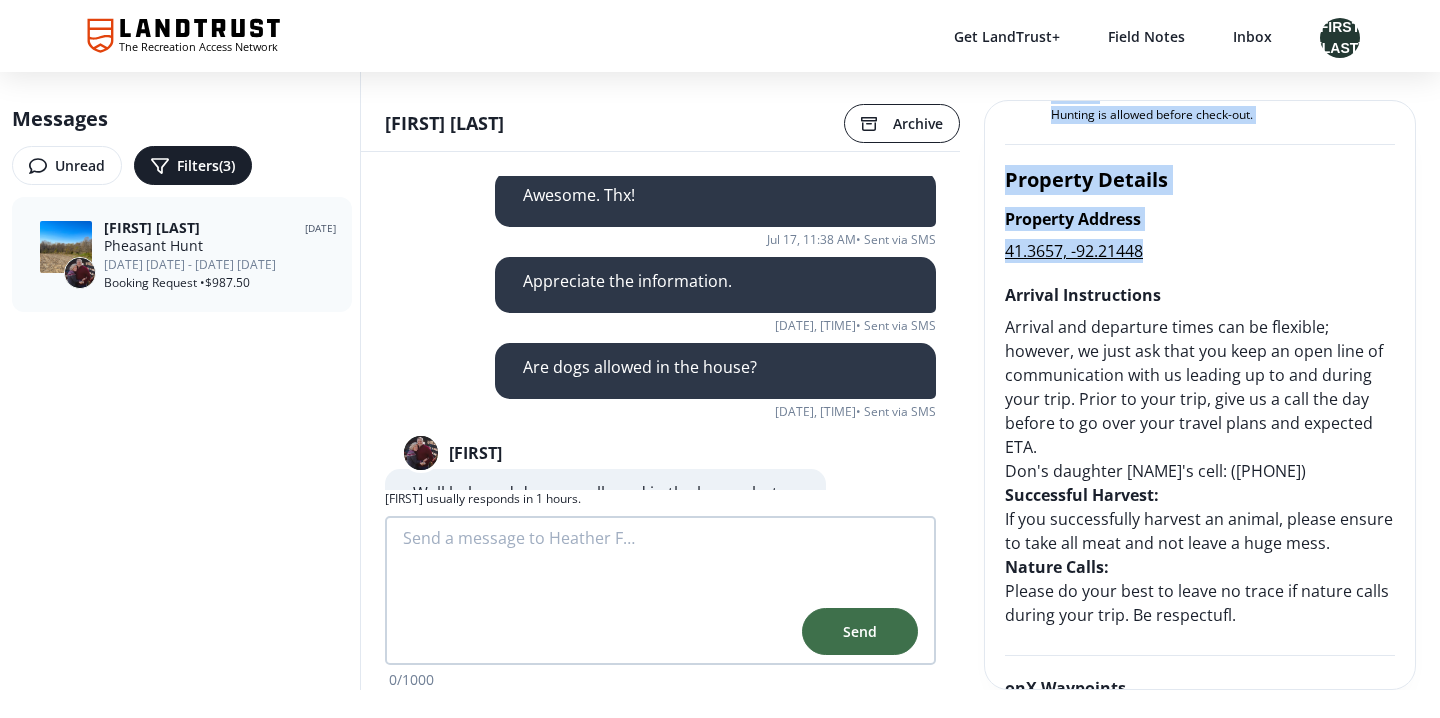 drag, startPoint x: 1147, startPoint y: 250, endPoint x: 1003, endPoint y: 270, distance: 145.38225 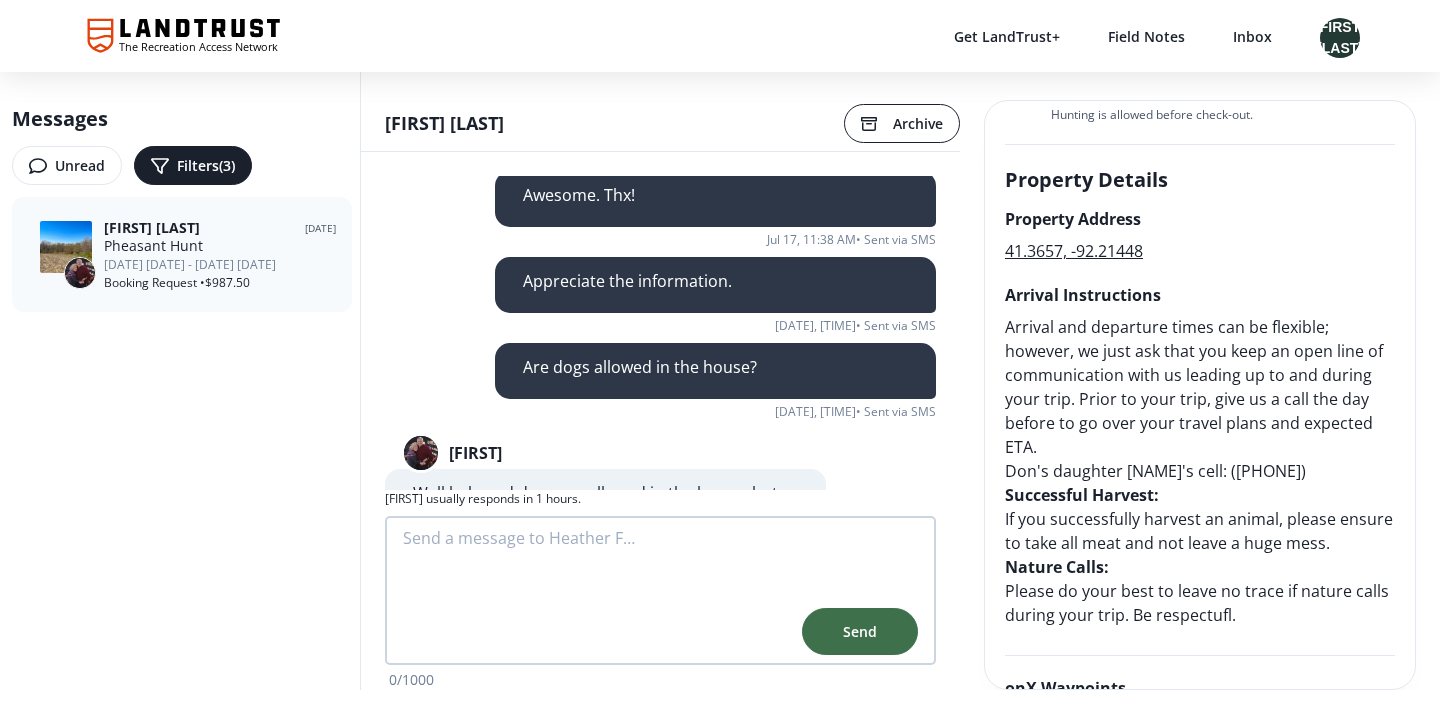 click on "Trip Details 3 Guests Check-in [DATE] at [TIME] Lodging only, not a hunting day. Hunting Days [DATE] - [DATE] 2 days of hunting Check-out [DATE] Hunting is allowed before check-out. Property Details Property Address [LATITUDE], [LONGITUDE] Arrival Instructions Arrival and departure times can be flexible; however, we just ask that you keep an open line of communication with us leading up to and during your trip. Prior to your trip, give us a call the day before to go over your travel plans and expected ETA.
Don's daughter [NAME]'s cell: ([PHONE])
Successful Harvest:
If you successfully harvest an animal, please ensure to take all meat and not leave a huge mess.
Nature Calls:
Please do your best to leave no trace if nature calls during your trip. Be respectufl.
onX Waypoints Property Folder" at bounding box center [1200, 260] 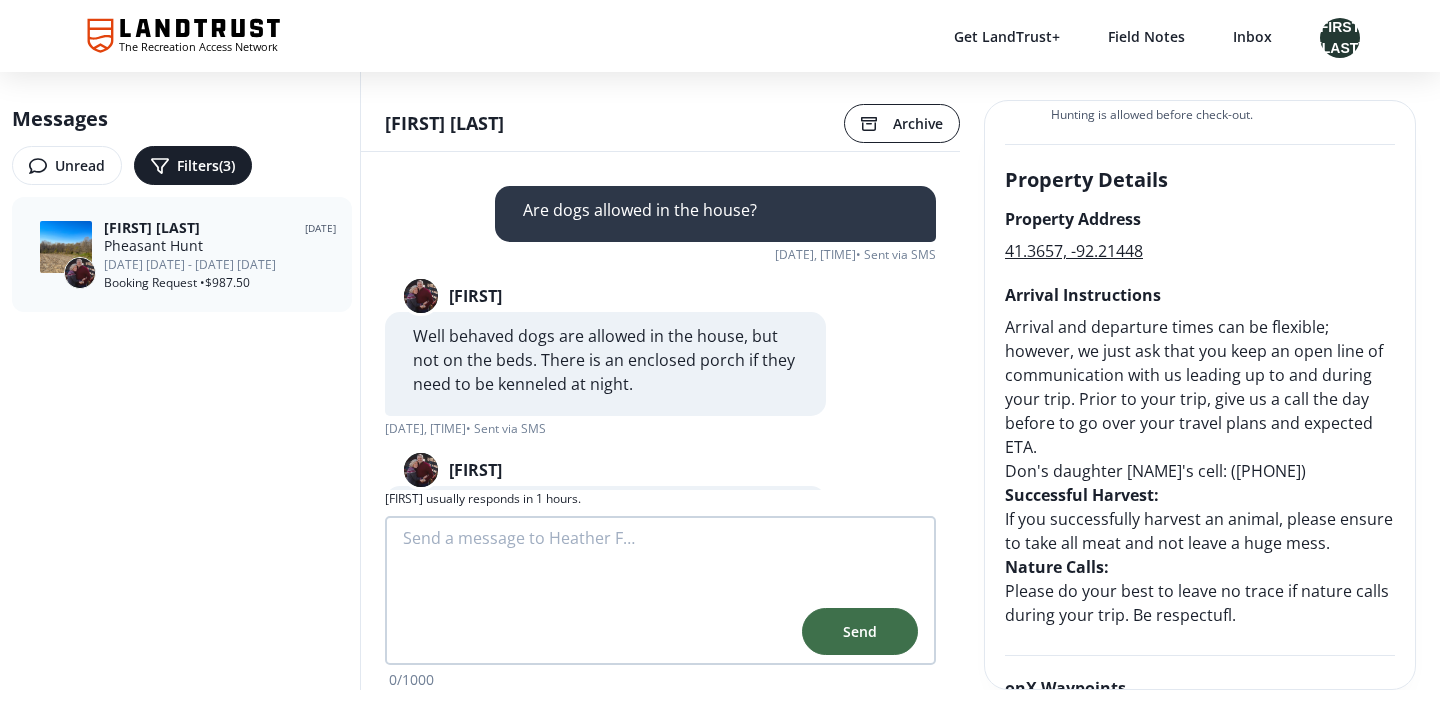 scroll, scrollTop: 1525, scrollLeft: 0, axis: vertical 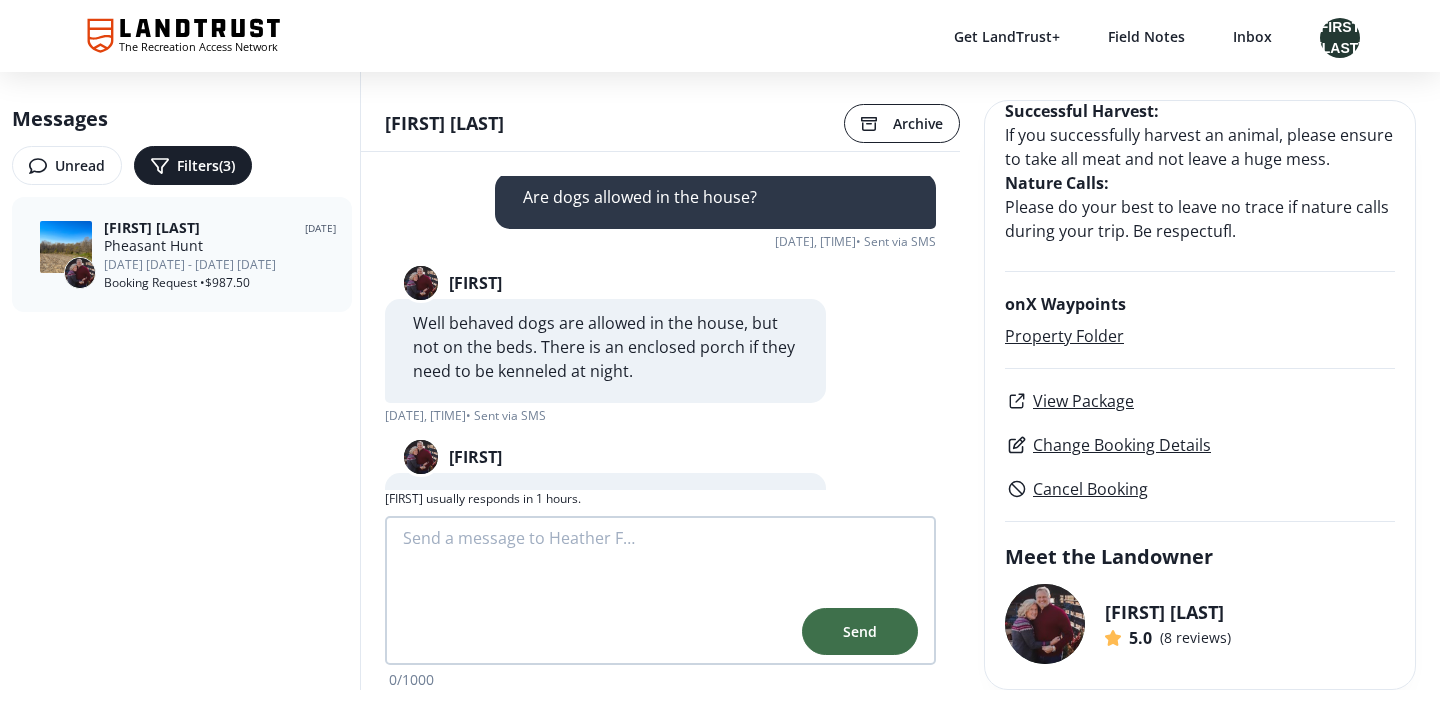 click on "Property Folder" at bounding box center (1200, 336) 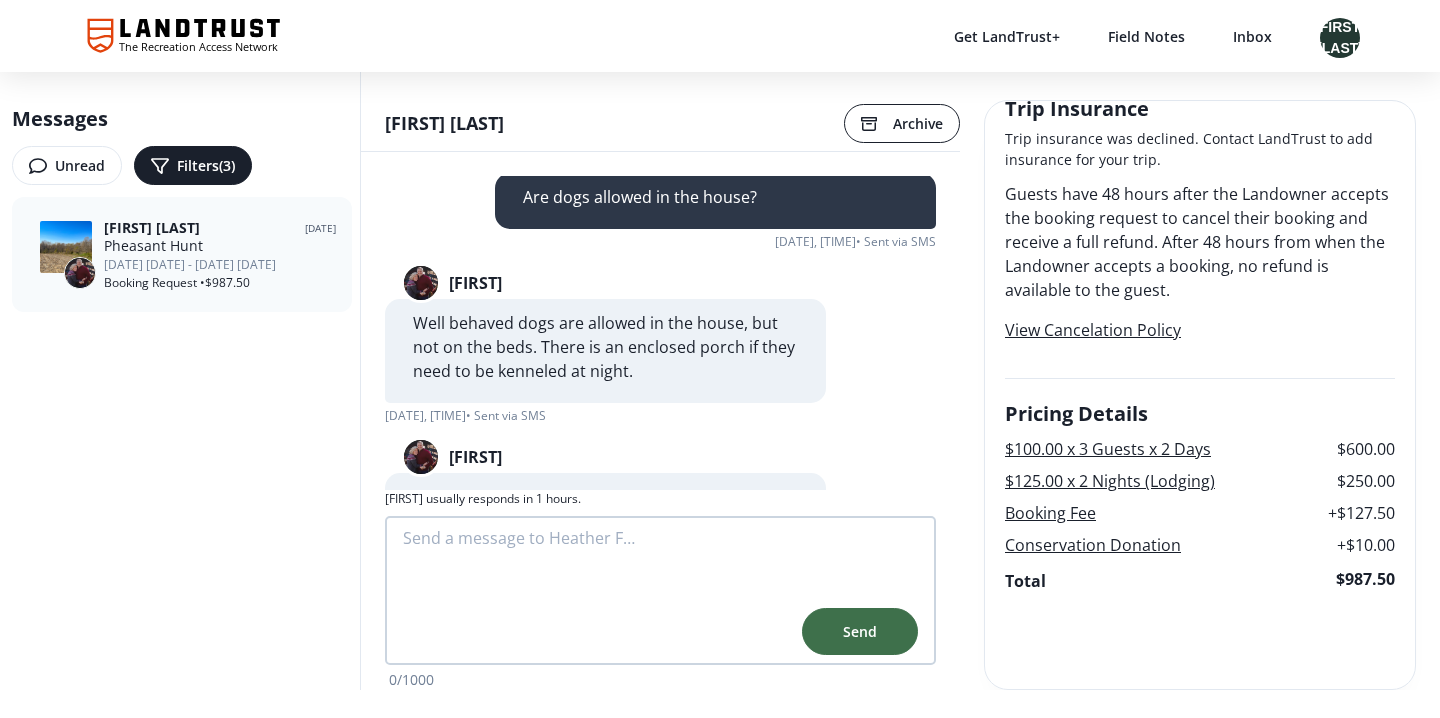 scroll, scrollTop: 1817, scrollLeft: 0, axis: vertical 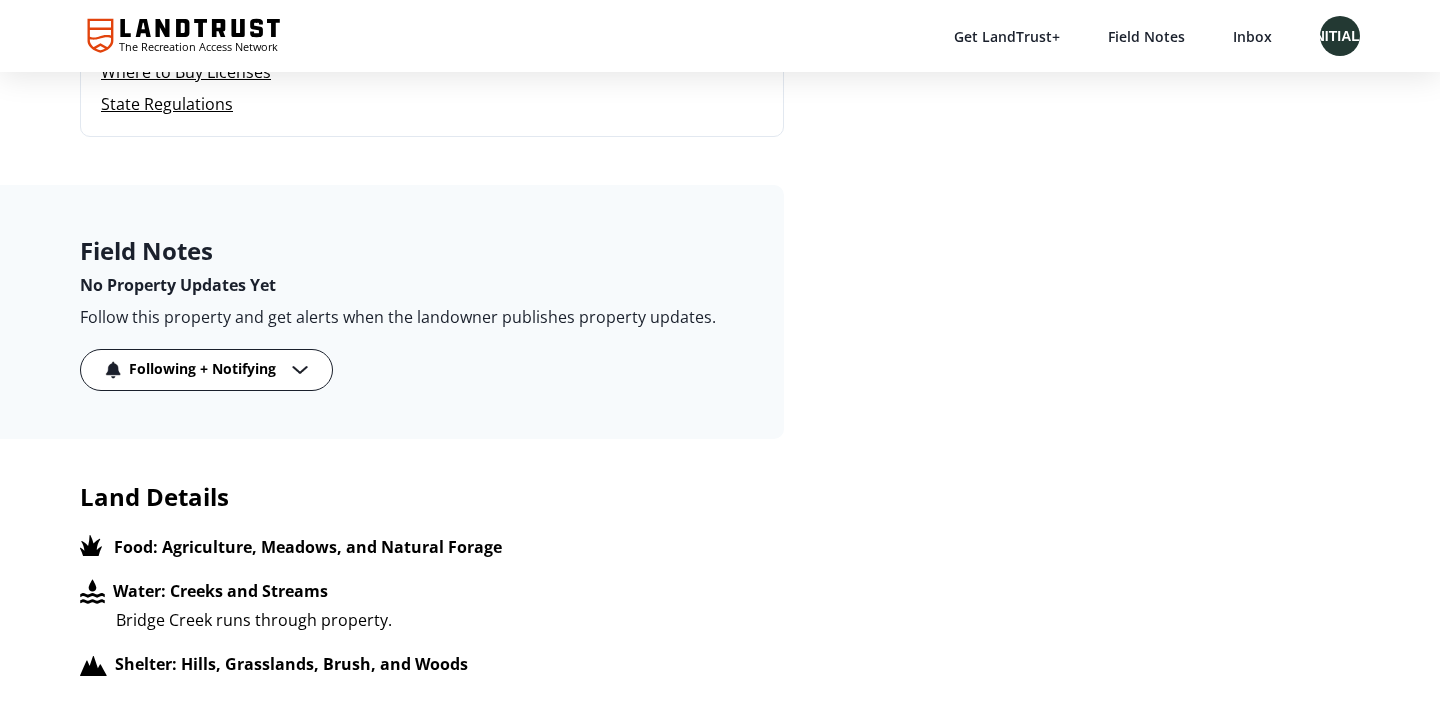 click on "Following + Notifying" at bounding box center (202, 368) 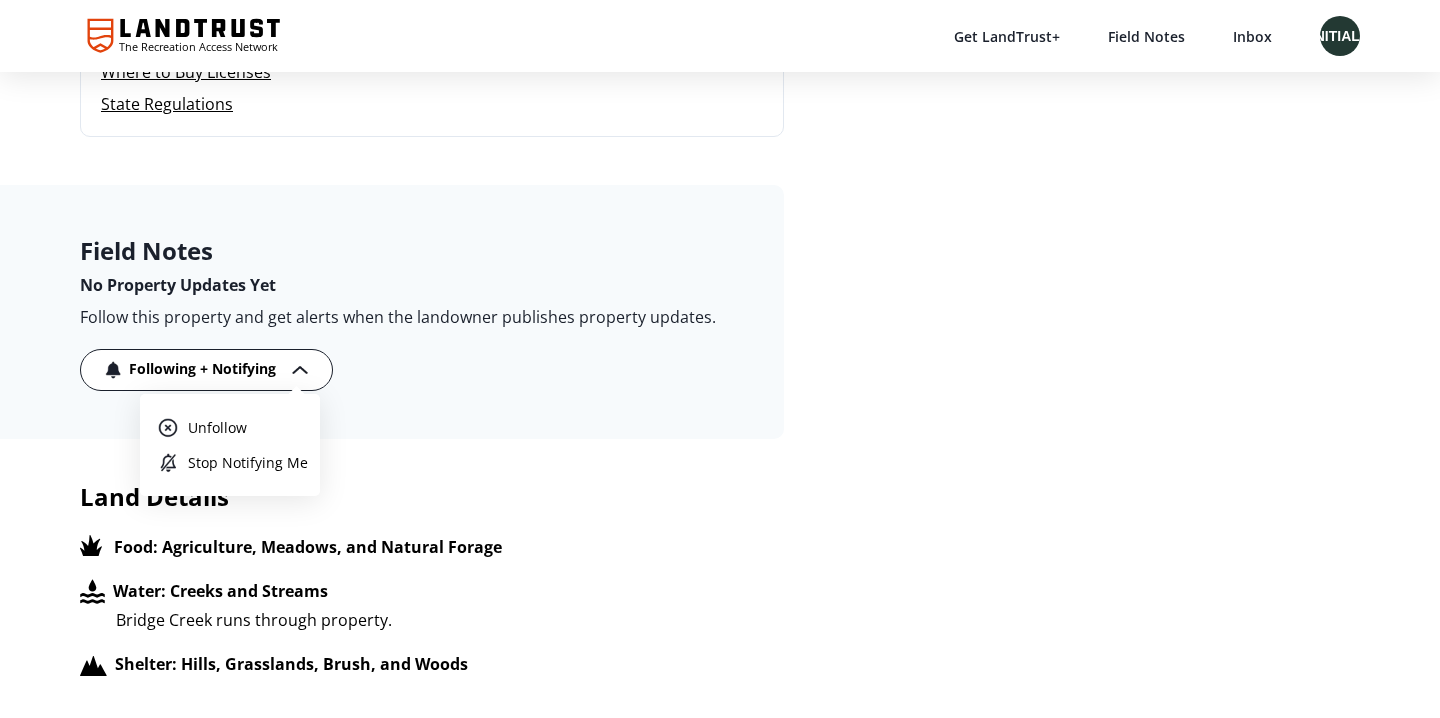 click at bounding box center (72, 312) 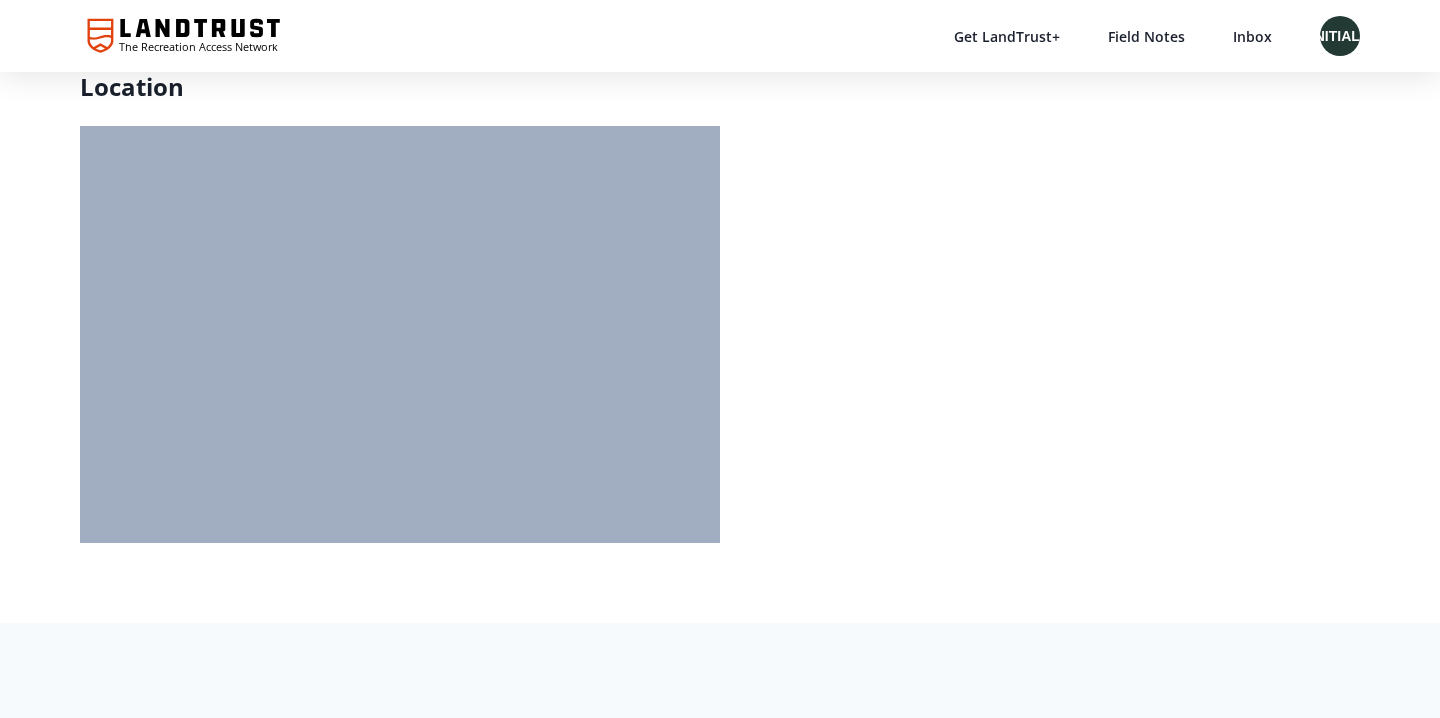 scroll, scrollTop: 4350, scrollLeft: 0, axis: vertical 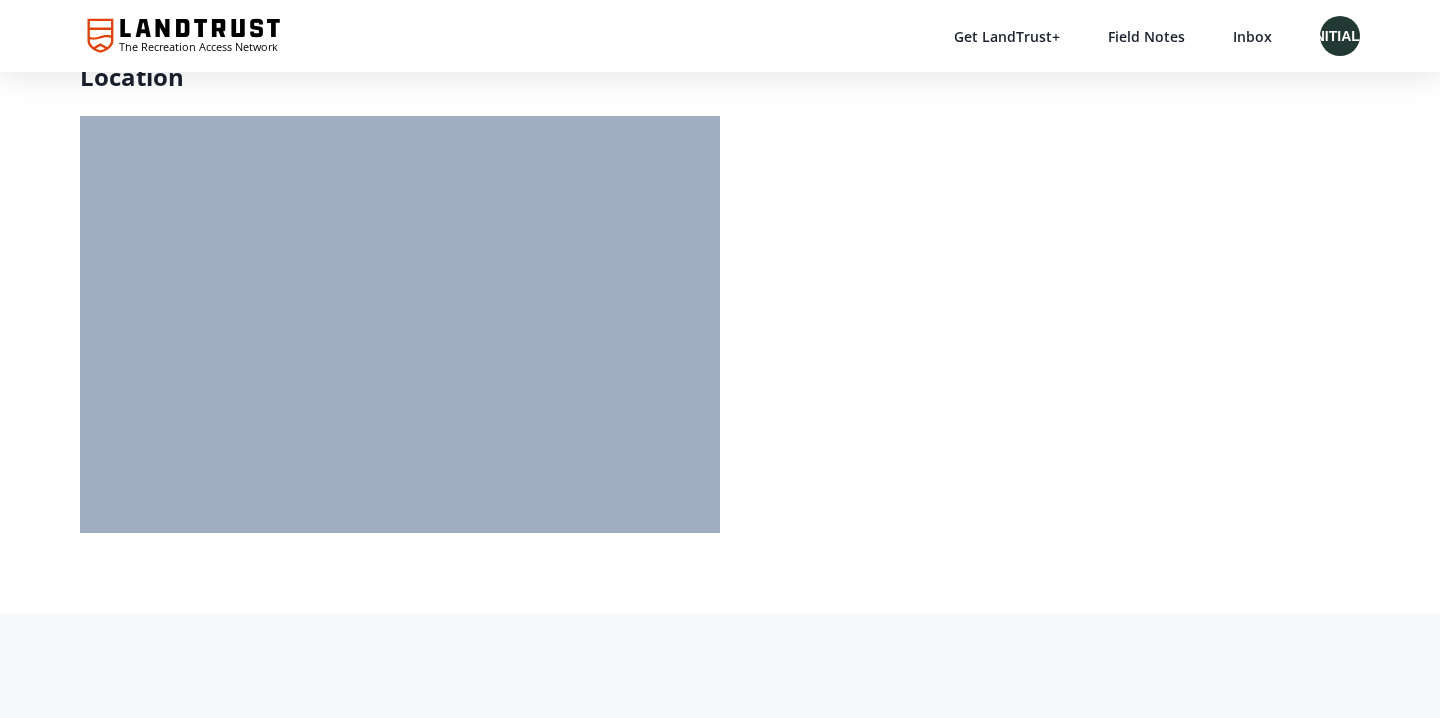 click at bounding box center (400, 129) 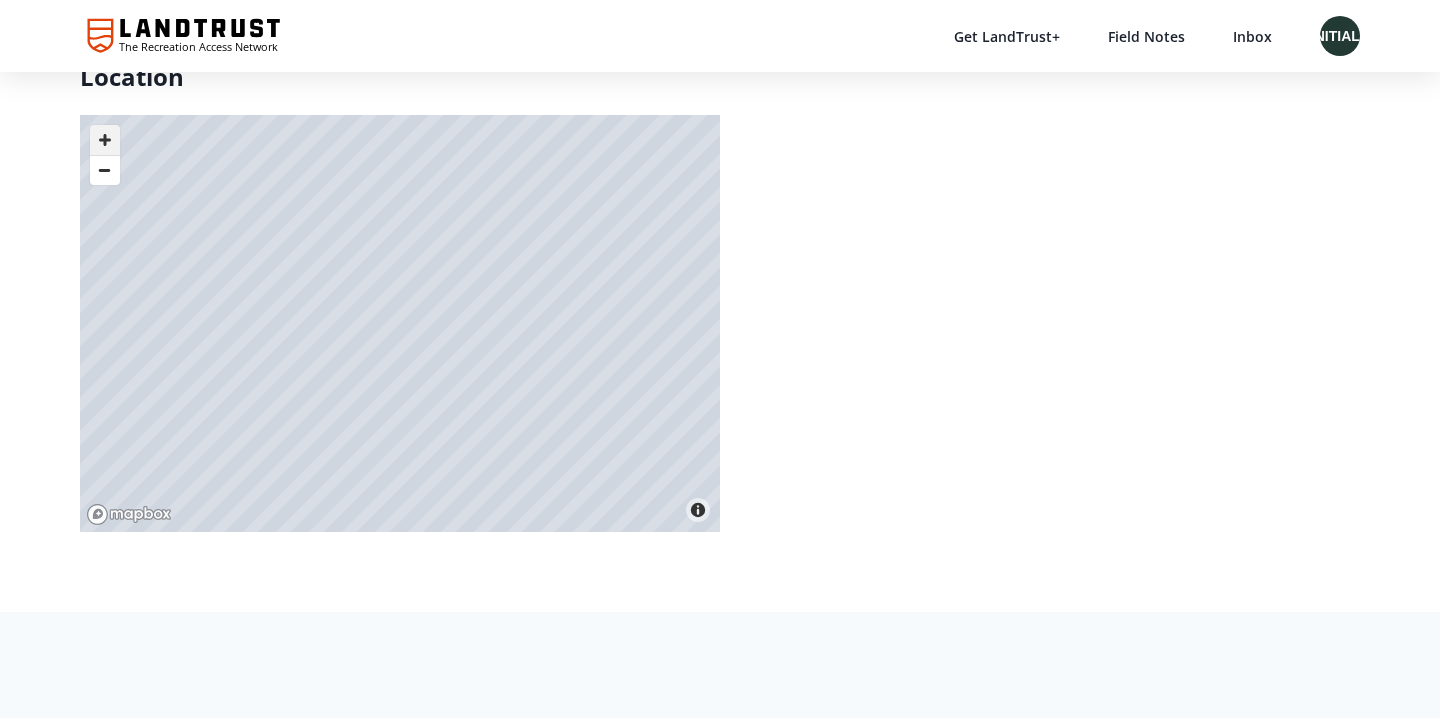 click at bounding box center [105, 140] 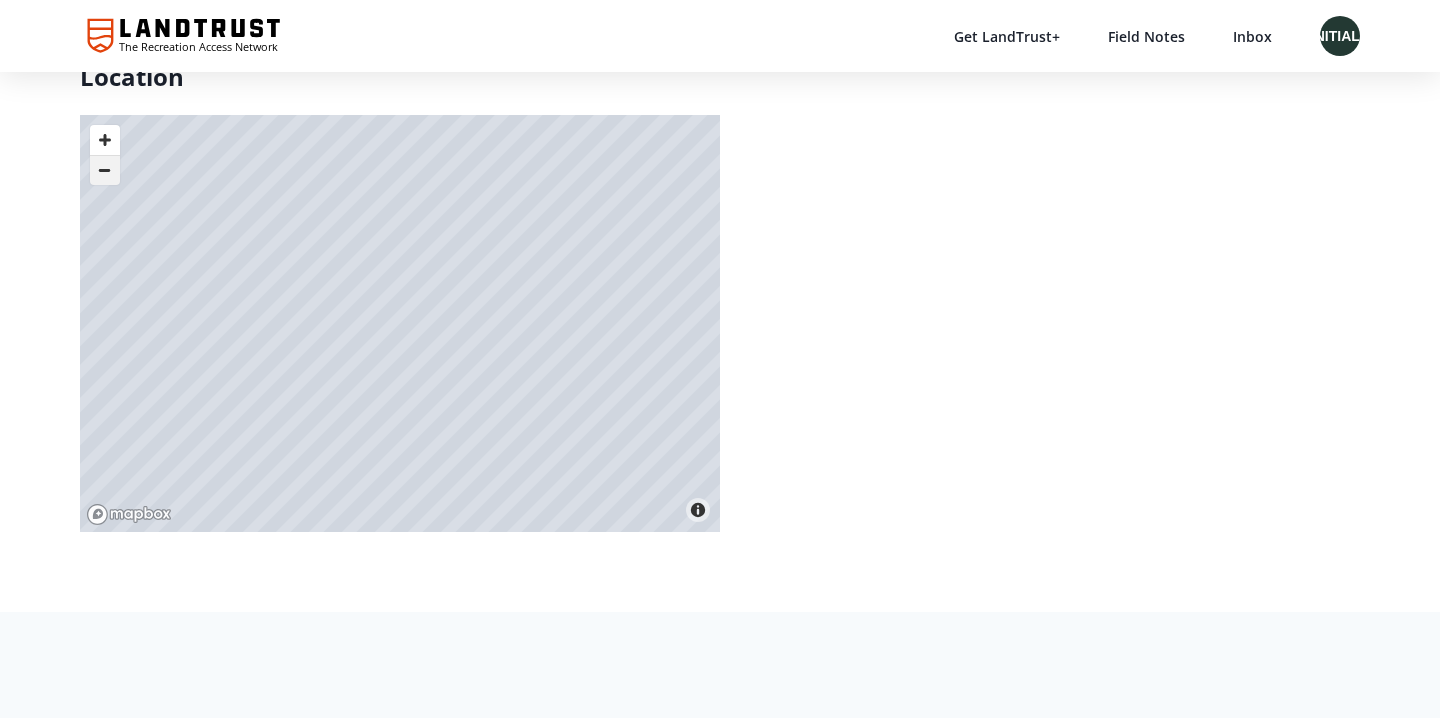click at bounding box center [105, 170] 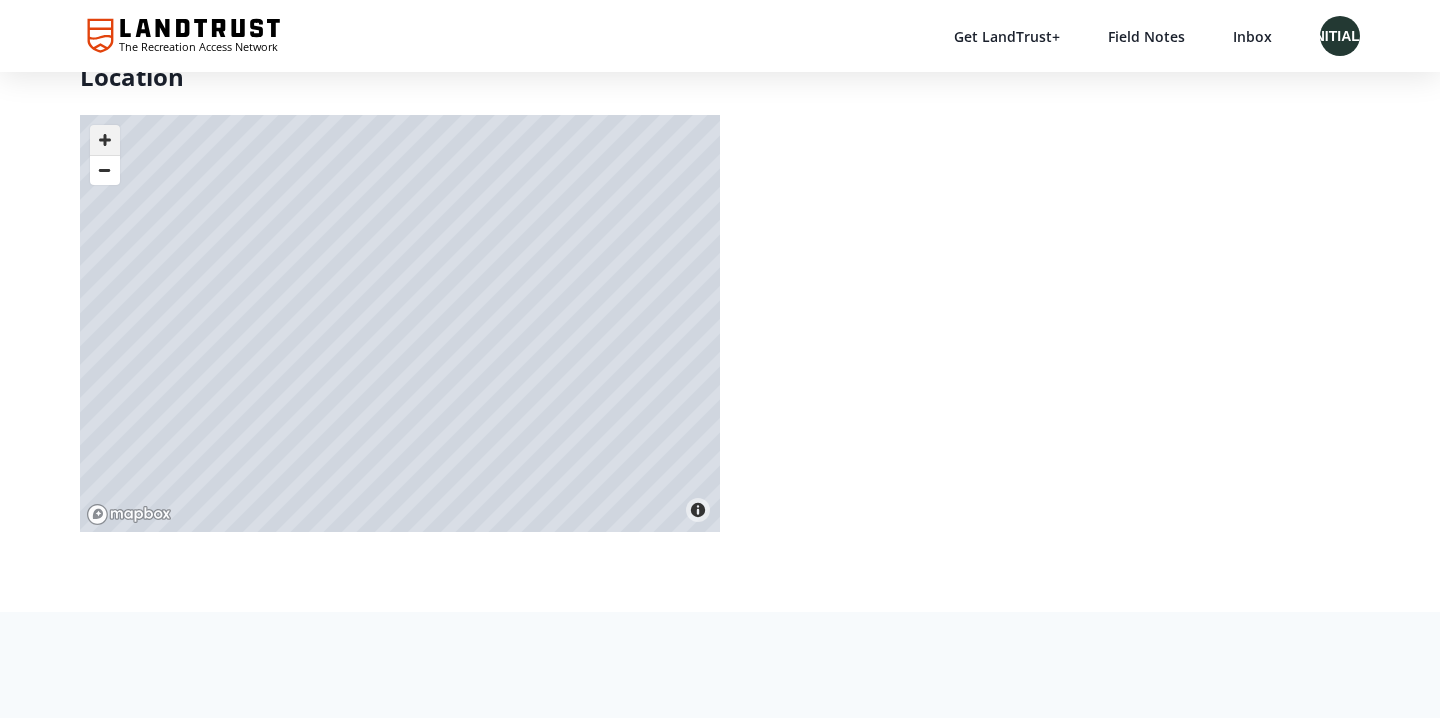 click at bounding box center (105, 140) 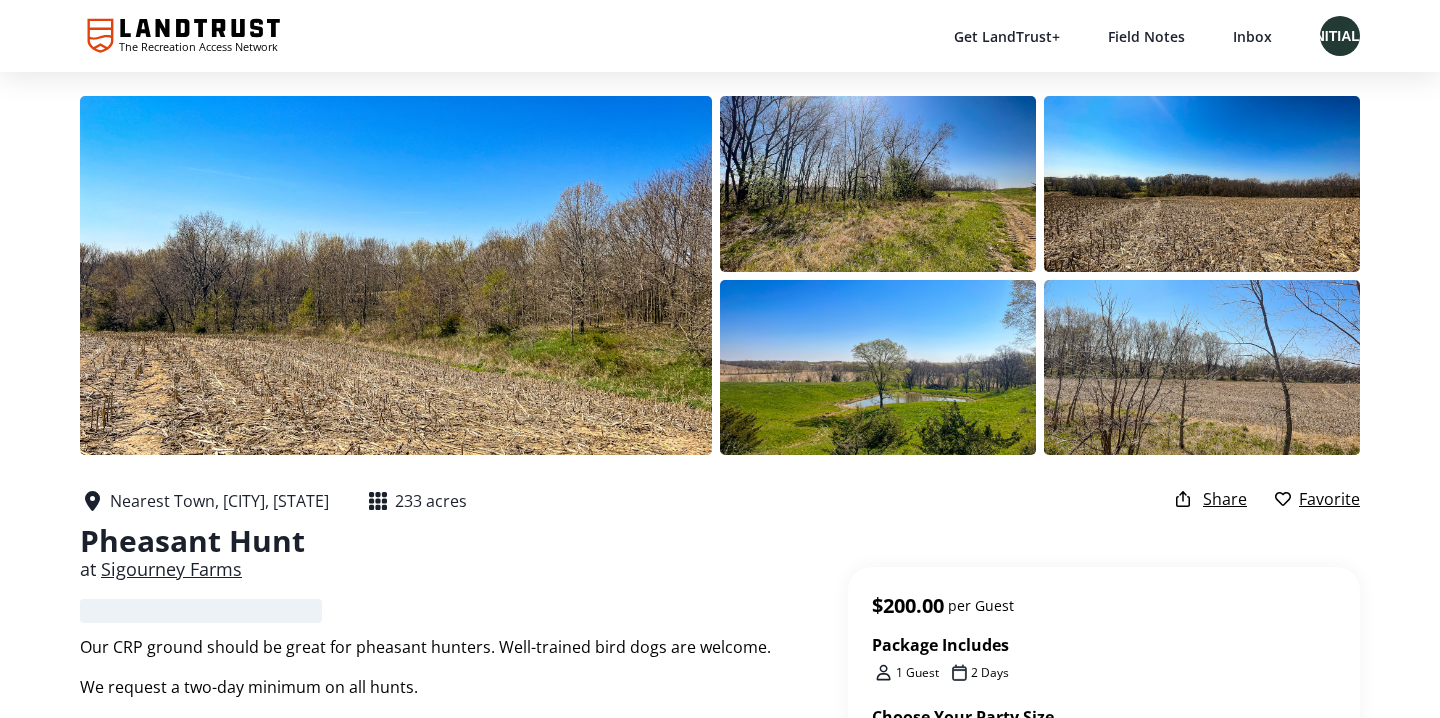 scroll, scrollTop: 0, scrollLeft: 0, axis: both 